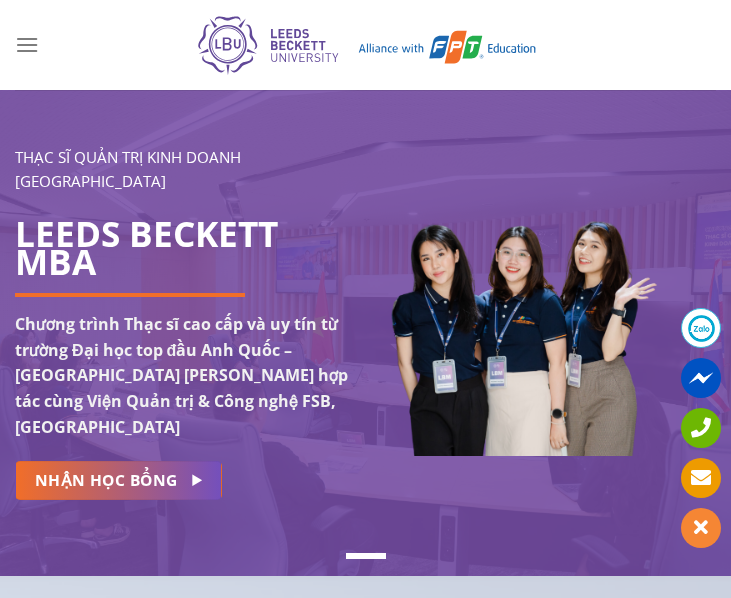 scroll, scrollTop: 0, scrollLeft: 0, axis: both 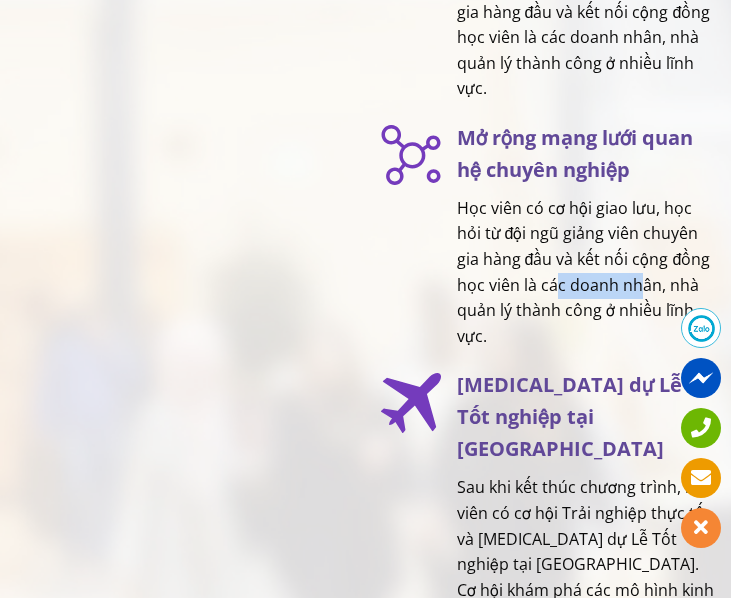 drag, startPoint x: 560, startPoint y: 279, endPoint x: 636, endPoint y: 277, distance: 76.02631 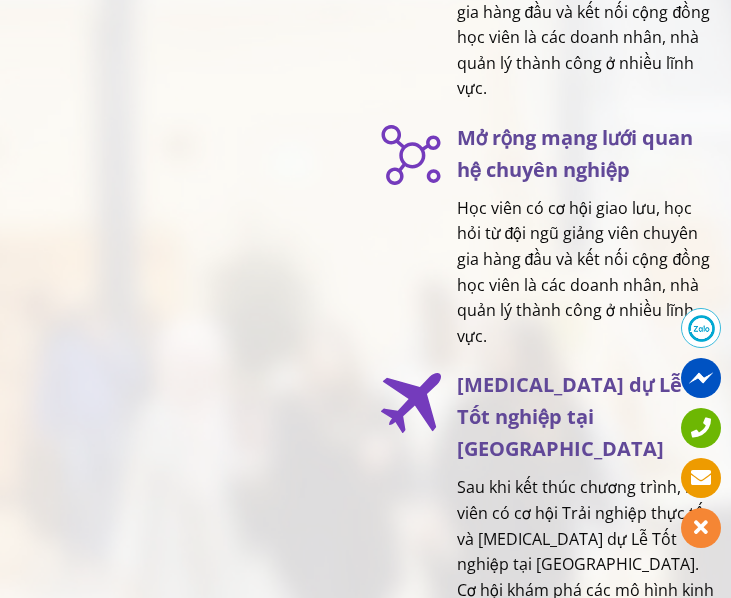 click on "Học viên có cơ hội giao lưu, học hỏi từ đội ngũ giảng viên chuyên gia hàng đầu và kết nối cộng đồng học viên là các doanh nhân, nhà quản lý thành công ở nhiều lĩnh vực." at bounding box center [587, 273] 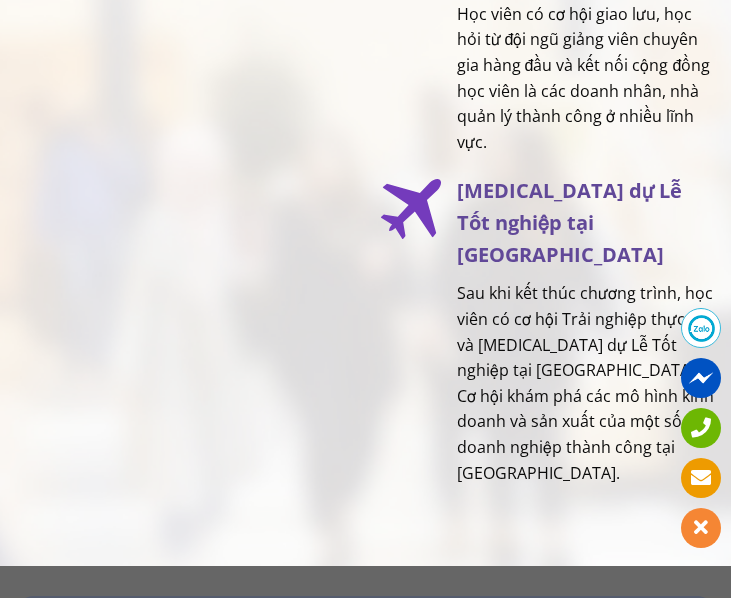 scroll, scrollTop: 4200, scrollLeft: 0, axis: vertical 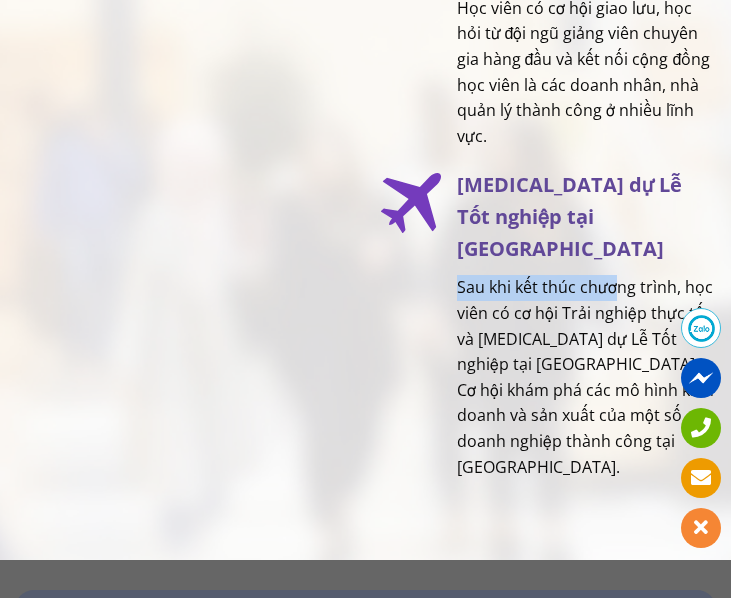 drag, startPoint x: 452, startPoint y: 251, endPoint x: 612, endPoint y: 261, distance: 160.3122 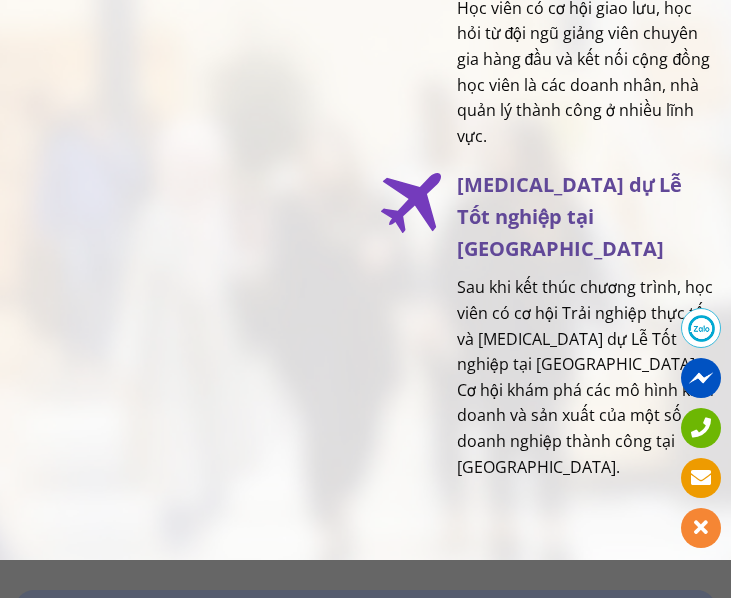 click on "Sau khi kết thúc chương trình, học viên có cơ hội Trải nghiệp thực tế và [MEDICAL_DATA] dự Lễ Tốt nghiệp tại [GEOGRAPHIC_DATA]. Cơ hội khám phá các mô hình kinh doanh và sản xuất của một số doanh nghiệp thành công tại [GEOGRAPHIC_DATA]." at bounding box center [587, 377] 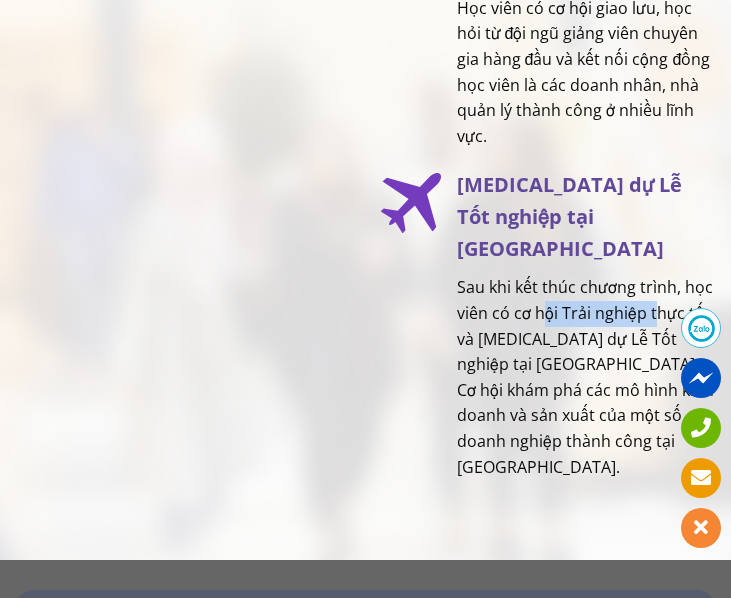 drag, startPoint x: 545, startPoint y: 282, endPoint x: 660, endPoint y: 283, distance: 115.00435 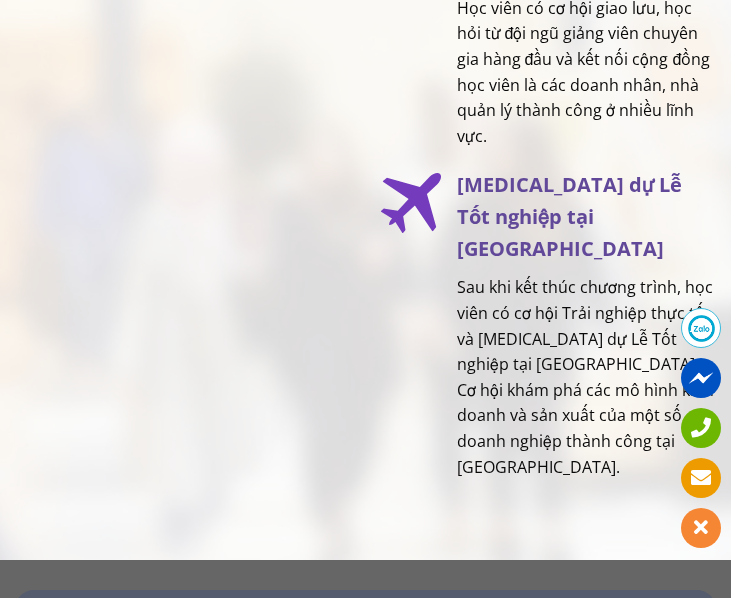 click on "Sau khi kết thúc chương trình, học viên có cơ hội Trải nghiệp thực tế và [MEDICAL_DATA] dự Lễ Tốt nghiệp tại [GEOGRAPHIC_DATA]. Cơ hội khám phá các mô hình kinh doanh và sản xuất của một số doanh nghiệp thành công tại [GEOGRAPHIC_DATA]." at bounding box center [587, 377] 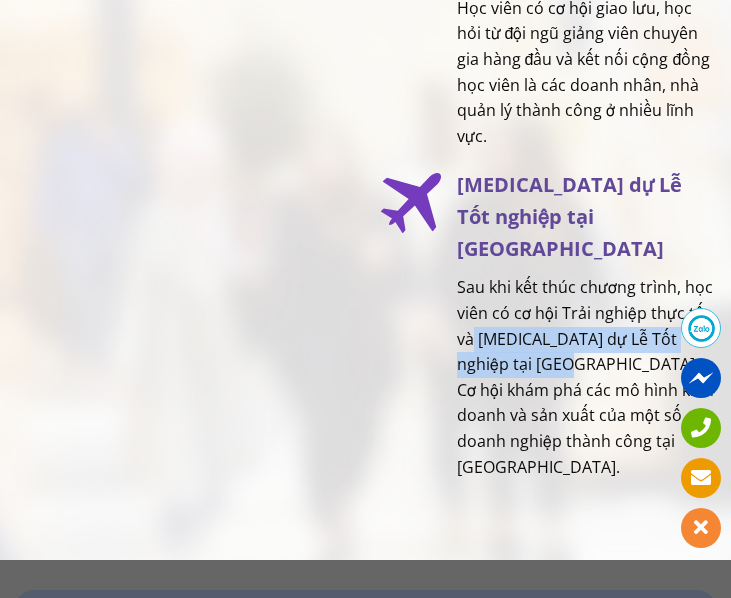 drag, startPoint x: 475, startPoint y: 303, endPoint x: 579, endPoint y: 333, distance: 108.24047 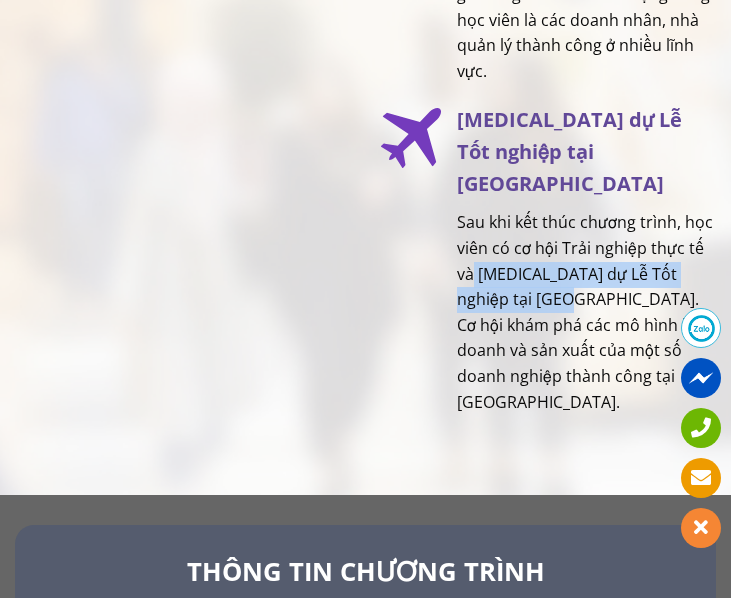 scroll, scrollTop: 4300, scrollLeft: 0, axis: vertical 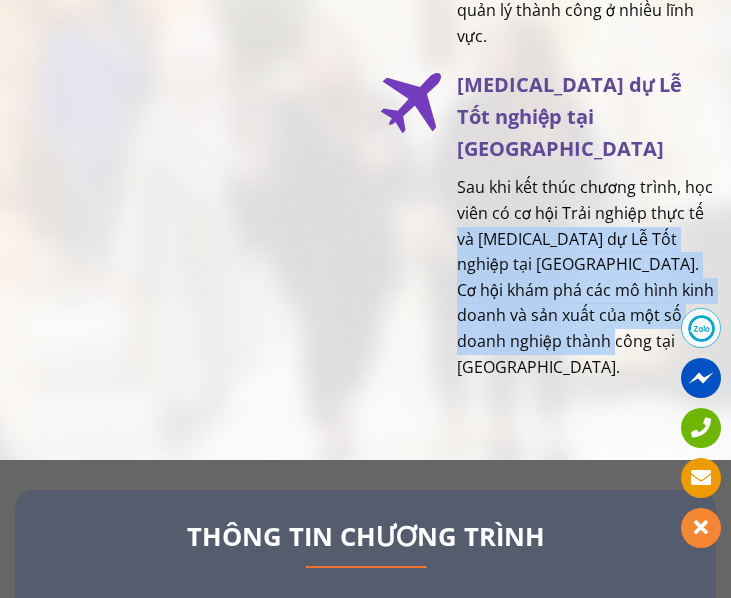 drag, startPoint x: 604, startPoint y: 310, endPoint x: 460, endPoint y: 202, distance: 180 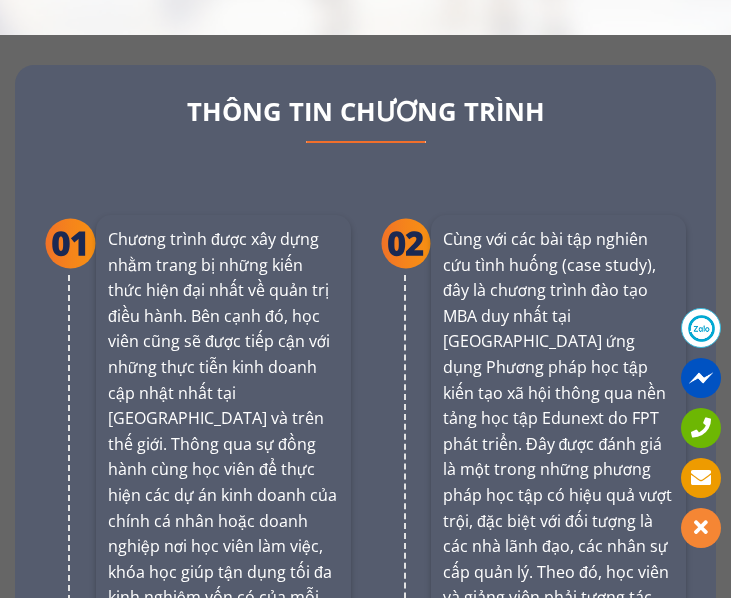 scroll, scrollTop: 4700, scrollLeft: 0, axis: vertical 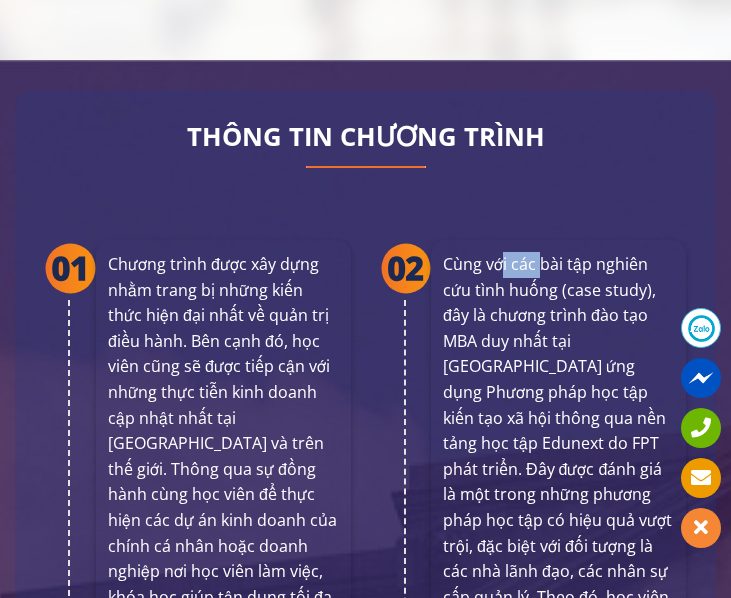 drag, startPoint x: 502, startPoint y: 202, endPoint x: 543, endPoint y: 206, distance: 41.19466 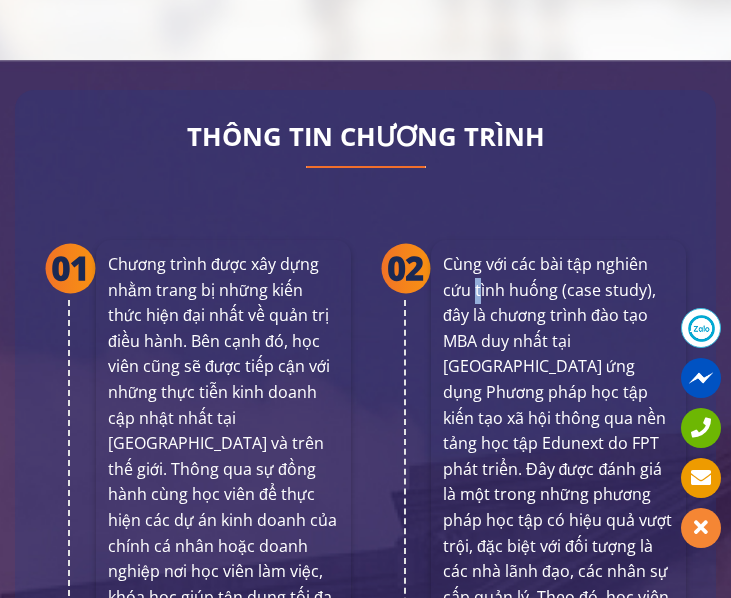 click on "Cùng với các bài tập nghiên cứu tình huống (case study), đây là chương trình đào tạo MBA duy nhất tại [GEOGRAPHIC_DATA] ứng dụng Phương pháp học tập kiến tạo xã hội thông qua nền tảng học tập Edunext do FPT phát triển. Đây được đánh giá là một trong những phương pháp học tập có hiệu quả vượt trội, đặc biệt với đối tượng là các nhà lãnh đạo, các nhân sự cấp quản lý. Theo đó, học viên và giảng viên phải tương tác, đánh giá và phản biện liên tục thông qua các chủ đề kinh tế – quản trị mang tính thời sự, từ đó đem lại nguồn hứng khởi cho học viên." at bounding box center (558, 508) 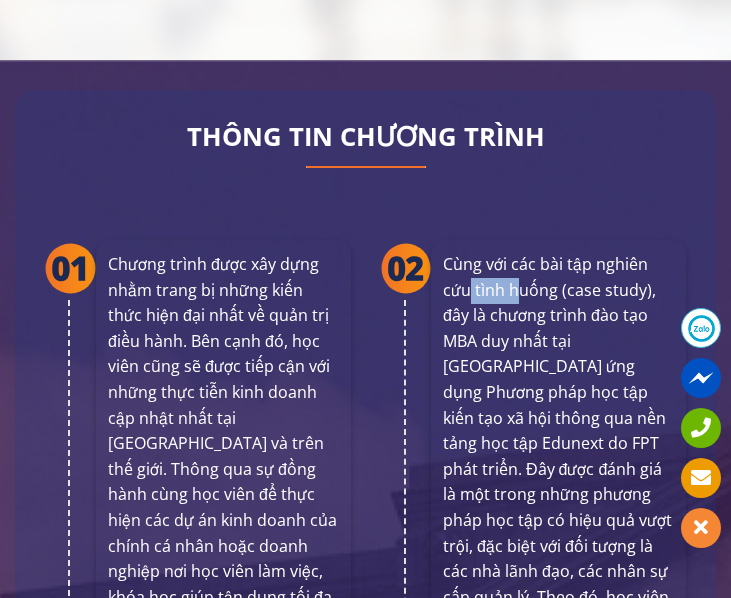 drag, startPoint x: 472, startPoint y: 235, endPoint x: 523, endPoint y: 241, distance: 51.351727 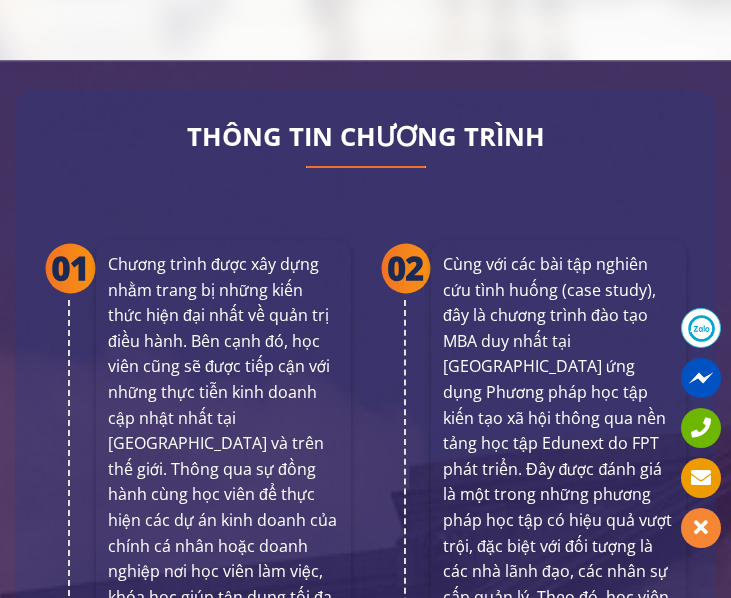 click on "Cùng với các bài tập nghiên cứu tình huống (case study), đây là chương trình đào tạo MBA duy nhất tại [GEOGRAPHIC_DATA] ứng dụng Phương pháp học tập kiến tạo xã hội thông qua nền tảng học tập Edunext do FPT phát triển. Đây được đánh giá là một trong những phương pháp học tập có hiệu quả vượt trội, đặc biệt với đối tượng là các nhà lãnh đạo, các nhân sự cấp quản lý. Theo đó, học viên và giảng viên phải tương tác, đánh giá và phản biện liên tục thông qua các chủ đề kinh tế – quản trị mang tính thời sự, từ đó đem lại nguồn hứng khởi cho học viên." at bounding box center [558, 508] 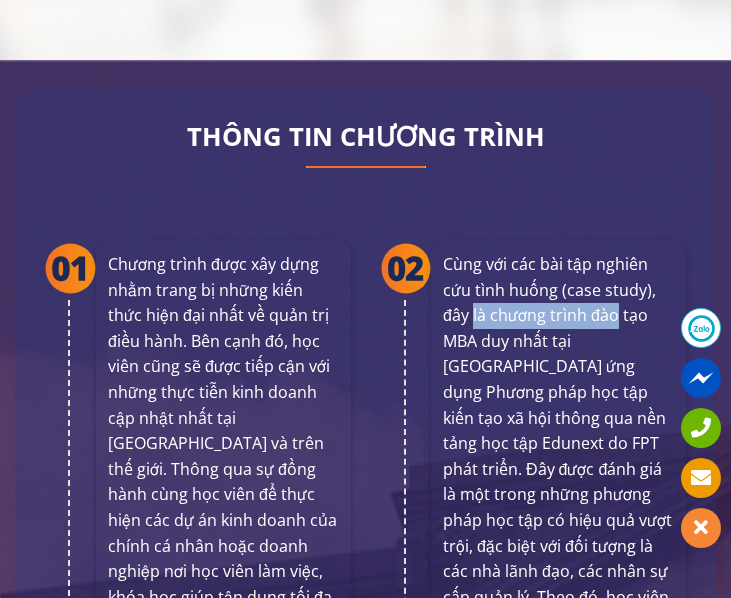 drag, startPoint x: 488, startPoint y: 259, endPoint x: 605, endPoint y: 263, distance: 117.06836 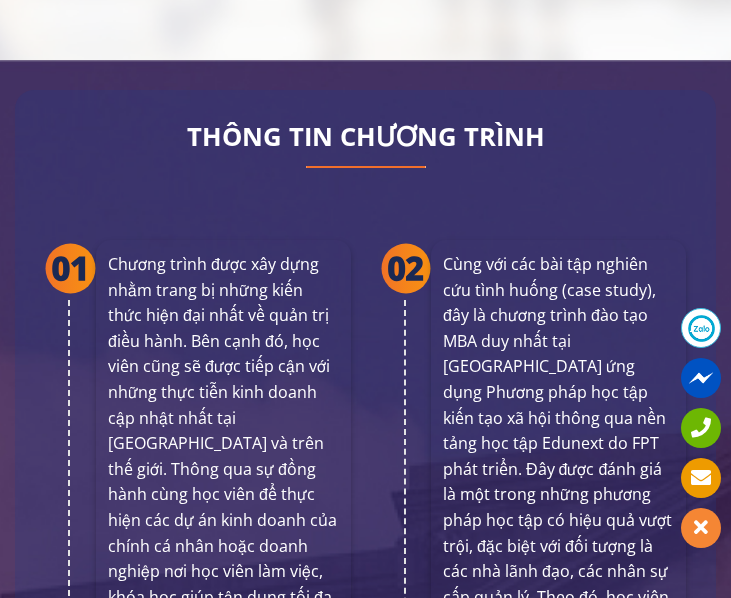 click on "Cùng với các bài tập nghiên cứu tình huống (case study), đây là chương trình đào tạo MBA duy nhất tại [GEOGRAPHIC_DATA] ứng dụng Phương pháp học tập kiến tạo xã hội thông qua nền tảng học tập Edunext do FPT phát triển. Đây được đánh giá là một trong những phương pháp học tập có hiệu quả vượt trội, đặc biệt với đối tượng là các nhà lãnh đạo, các nhân sự cấp quản lý. Theo đó, học viên và giảng viên phải tương tác, đánh giá và phản biện liên tục thông qua các chủ đề kinh tế – quản trị mang tính thời sự, từ đó đem lại nguồn hứng khởi cho học viên." at bounding box center [558, 508] 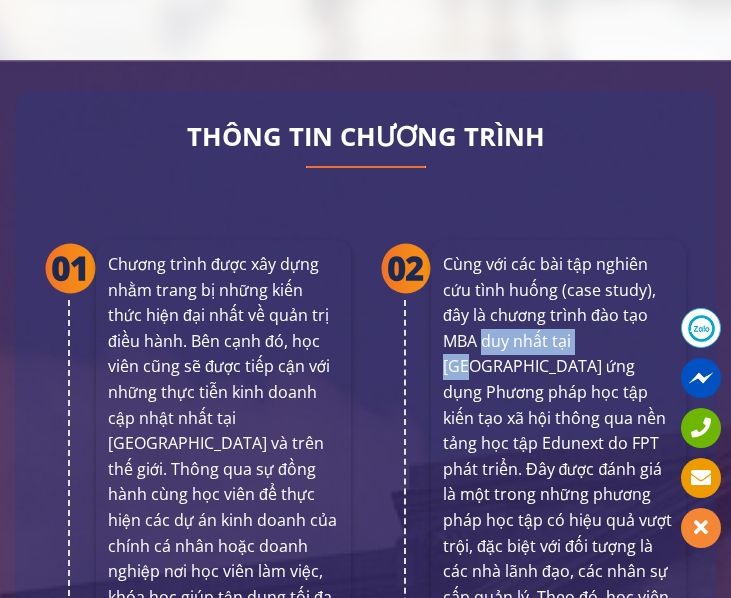 drag, startPoint x: 483, startPoint y: 288, endPoint x: 598, endPoint y: 284, distance: 115.06954 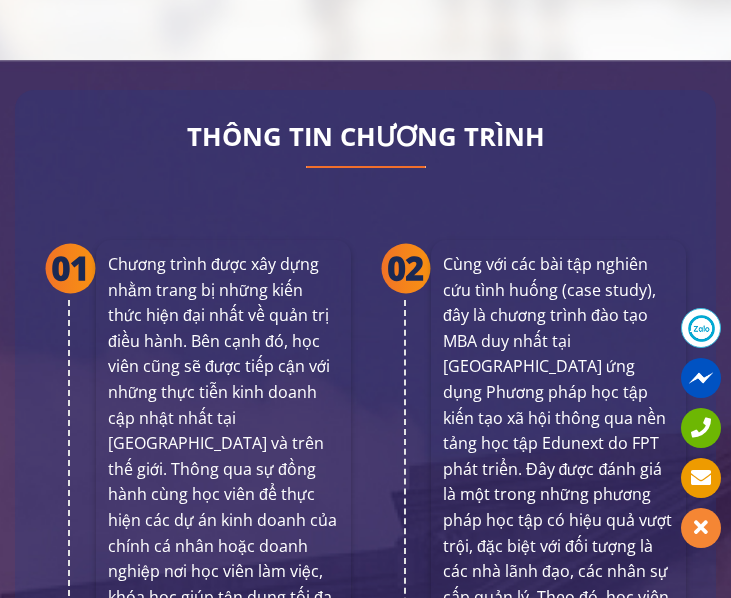 click on "Cùng với các bài tập nghiên cứu tình huống (case study), đây là chương trình đào tạo MBA duy nhất tại [GEOGRAPHIC_DATA] ứng dụng Phương pháp học tập kiến tạo xã hội thông qua nền tảng học tập Edunext do FPT phát triển. Đây được đánh giá là một trong những phương pháp học tập có hiệu quả vượt trội, đặc biệt với đối tượng là các nhà lãnh đạo, các nhân sự cấp quản lý. Theo đó, học viên và giảng viên phải tương tác, đánh giá và phản biện liên tục thông qua các chủ đề kinh tế – quản trị mang tính thời sự, từ đó đem lại nguồn hứng khởi cho học viên." at bounding box center [558, 508] 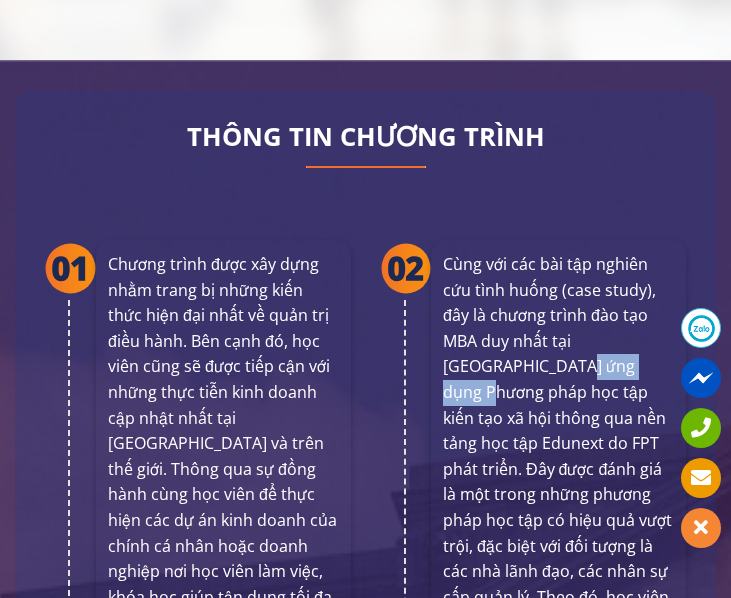 drag, startPoint x: 506, startPoint y: 308, endPoint x: 607, endPoint y: 309, distance: 101.00495 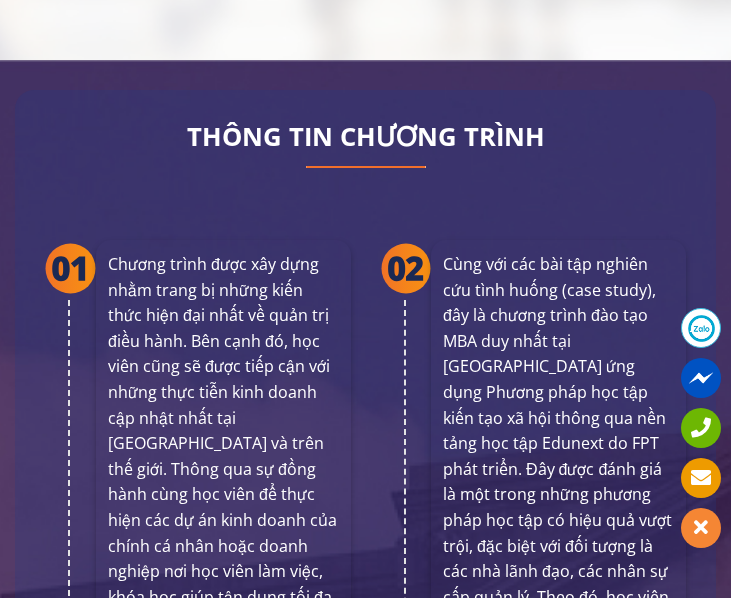 click on "Cùng với các bài tập nghiên cứu tình huống (case study), đây là chương trình đào tạo MBA duy nhất tại [GEOGRAPHIC_DATA] ứng dụng Phương pháp học tập kiến tạo xã hội thông qua nền tảng học tập Edunext do FPT phát triển. Đây được đánh giá là một trong những phương pháp học tập có hiệu quả vượt trội, đặc biệt với đối tượng là các nhà lãnh đạo, các nhân sự cấp quản lý. Theo đó, học viên và giảng viên phải tương tác, đánh giá và phản biện liên tục thông qua các chủ đề kinh tế – quản trị mang tính thời sự, từ đó đem lại nguồn hứng khởi cho học viên." at bounding box center (558, 508) 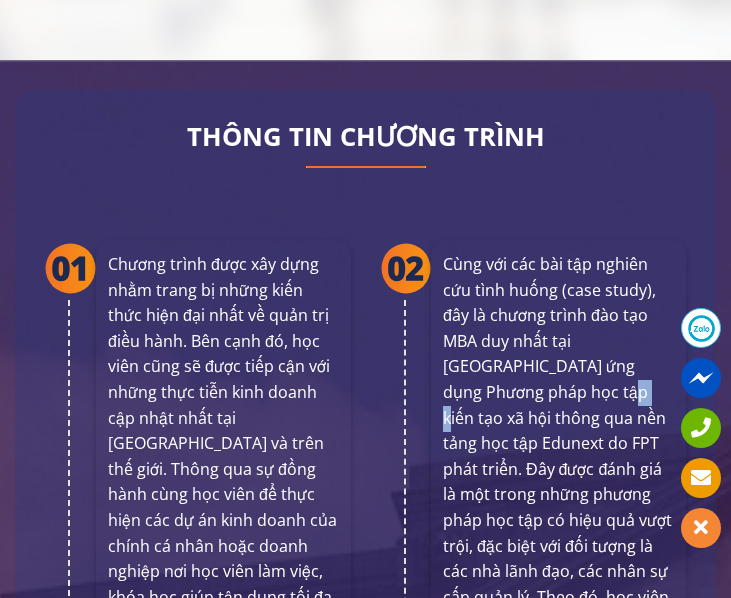 drag, startPoint x: 518, startPoint y: 337, endPoint x: 540, endPoint y: 338, distance: 22.022715 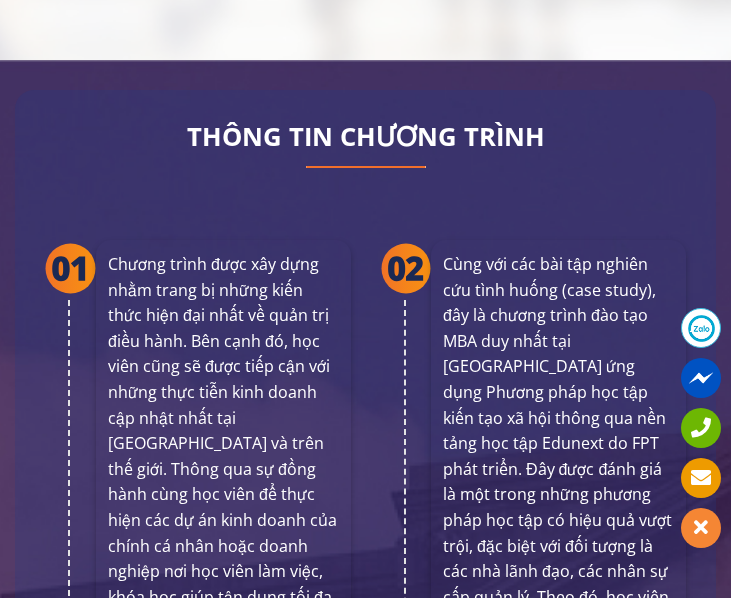 click on "Cùng với các bài tập nghiên cứu tình huống (case study), đây là chương trình đào tạo MBA duy nhất tại [GEOGRAPHIC_DATA] ứng dụng Phương pháp học tập kiến tạo xã hội thông qua nền tảng học tập Edunext do FPT phát triển. Đây được đánh giá là một trong những phương pháp học tập có hiệu quả vượt trội, đặc biệt với đối tượng là các nhà lãnh đạo, các nhân sự cấp quản lý. Theo đó, học viên và giảng viên phải tương tác, đánh giá và phản biện liên tục thông qua các chủ đề kinh tế – quản trị mang tính thời sự, từ đó đem lại nguồn hứng khởi cho học viên." at bounding box center [558, 508] 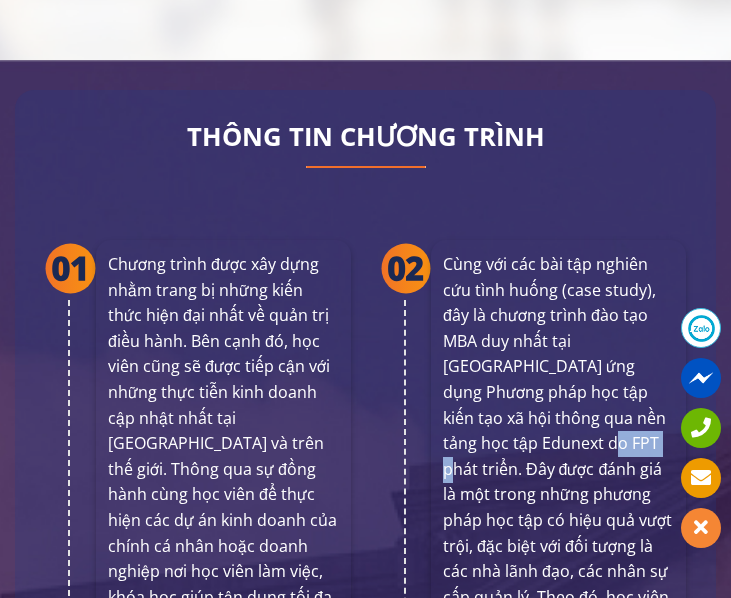 drag, startPoint x: 508, startPoint y: 391, endPoint x: 549, endPoint y: 391, distance: 41 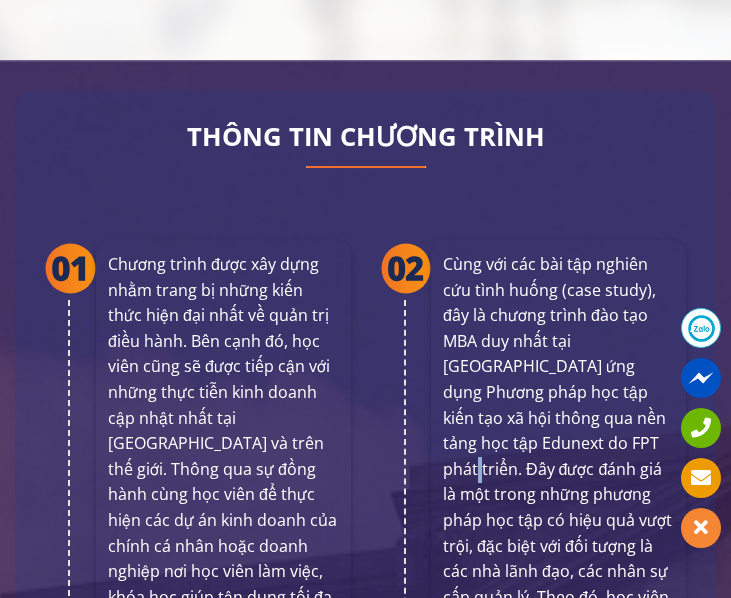 click on "Cùng với các bài tập nghiên cứu tình huống (case study), đây là chương trình đào tạo MBA duy nhất tại [GEOGRAPHIC_DATA] ứng dụng Phương pháp học tập kiến tạo xã hội thông qua nền tảng học tập Edunext do FPT phát triển. Đây được đánh giá là một trong những phương pháp học tập có hiệu quả vượt trội, đặc biệt với đối tượng là các nhà lãnh đạo, các nhân sự cấp quản lý. Theo đó, học viên và giảng viên phải tương tác, đánh giá và phản biện liên tục thông qua các chủ đề kinh tế – quản trị mang tính thời sự, từ đó đem lại nguồn hứng khởi cho học viên." at bounding box center [558, 508] 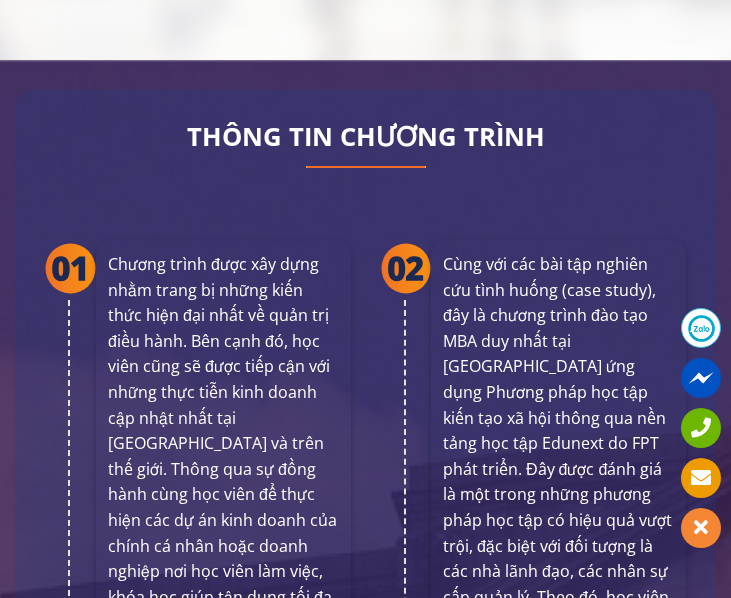 click on "Cùng với các bài tập nghiên cứu tình huống (case study), đây là chương trình đào tạo MBA duy nhất tại [GEOGRAPHIC_DATA] ứng dụng Phương pháp học tập kiến tạo xã hội thông qua nền tảng học tập Edunext do FPT phát triển. Đây được đánh giá là một trong những phương pháp học tập có hiệu quả vượt trội, đặc biệt với đối tượng là các nhà lãnh đạo, các nhân sự cấp quản lý. Theo đó, học viên và giảng viên phải tương tác, đánh giá và phản biện liên tục thông qua các chủ đề kinh tế – quản trị mang tính thời sự, từ đó đem lại nguồn hứng khởi cho học viên." at bounding box center [558, 508] 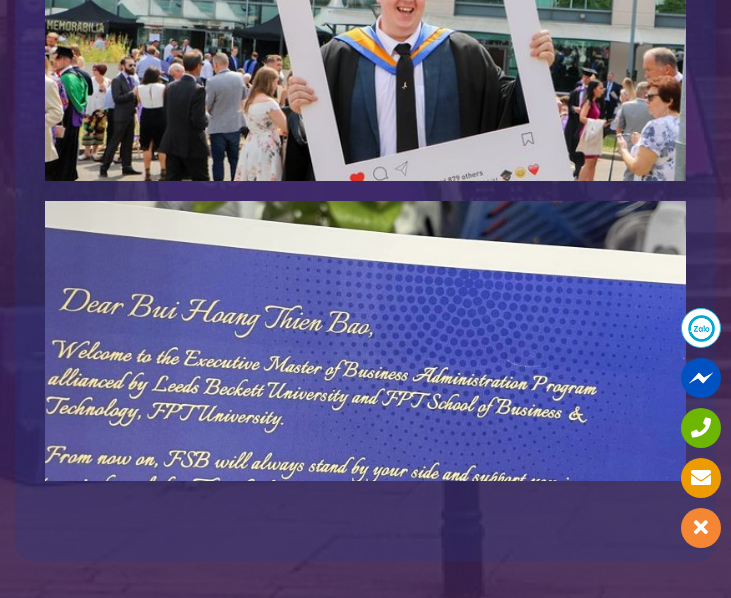 scroll, scrollTop: 6600, scrollLeft: 0, axis: vertical 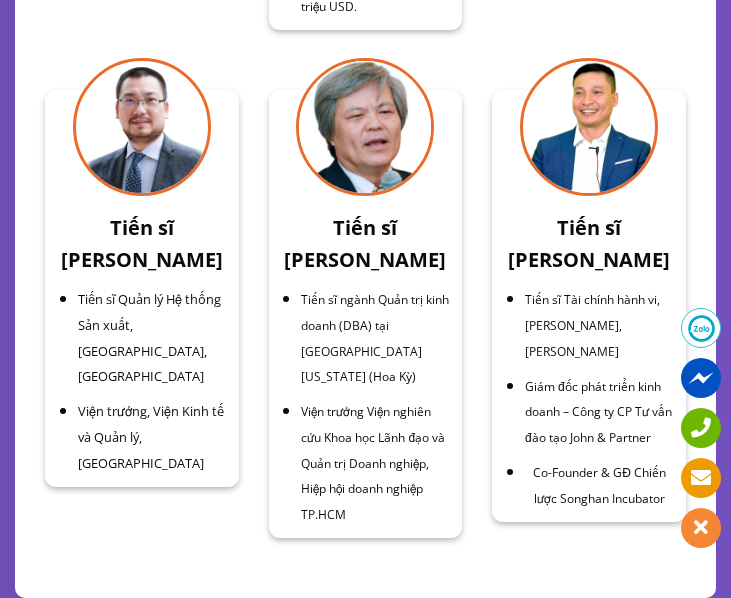 click on "Giám đốc phát triển kinh doanh – Công ty CP Tư vấn đào tạo John & Partner" at bounding box center (598, 412) 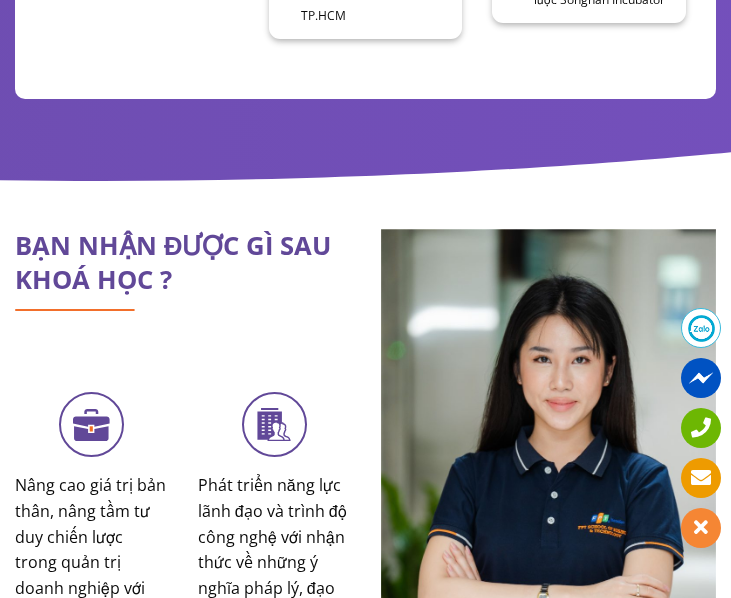 scroll, scrollTop: 9700, scrollLeft: 0, axis: vertical 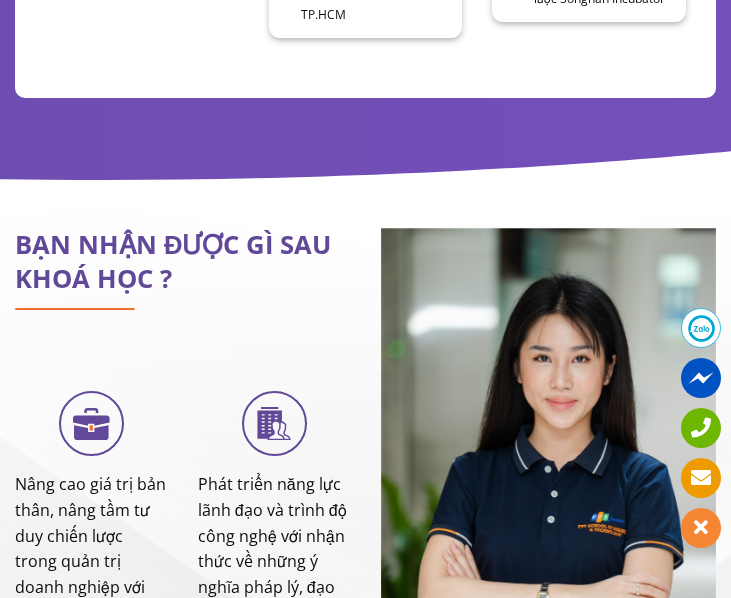click on "BẠN NHẬN ĐƯỢC GÌ SAU KHOÁ HỌC ?
.st0{fill:#743BBC;}
Nâng cao giá trị bản thân, nâng tầm tư duy chiến lược trong quản trị doanh nghiệp với đầy đủ kiến thức về Quản trị kinh doanh từ [GEOGRAPHIC_DATA], cái nôi của học thuật.
.st0{fill:#743BBC;}
Nâng cao lợi thế cạnh tranh khi nộp hồ sơ vào các công ty, tập đoàn hàng đầu trong và ngoài nước. Mở rộng cơ hội thăng tiến với tấm bằng MBA Anh quốc được quốc tế công nhận.
.st0{fill:#743BBC;}" at bounding box center (183, 824) 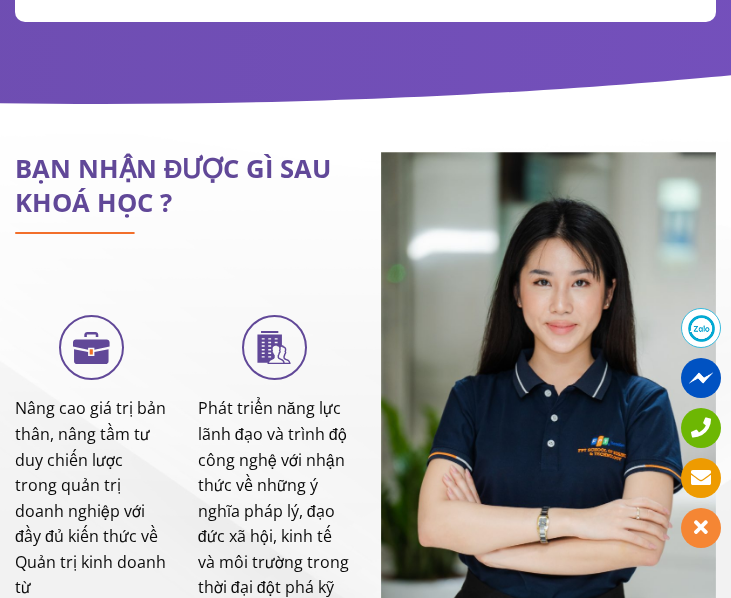 scroll, scrollTop: 9600, scrollLeft: 0, axis: vertical 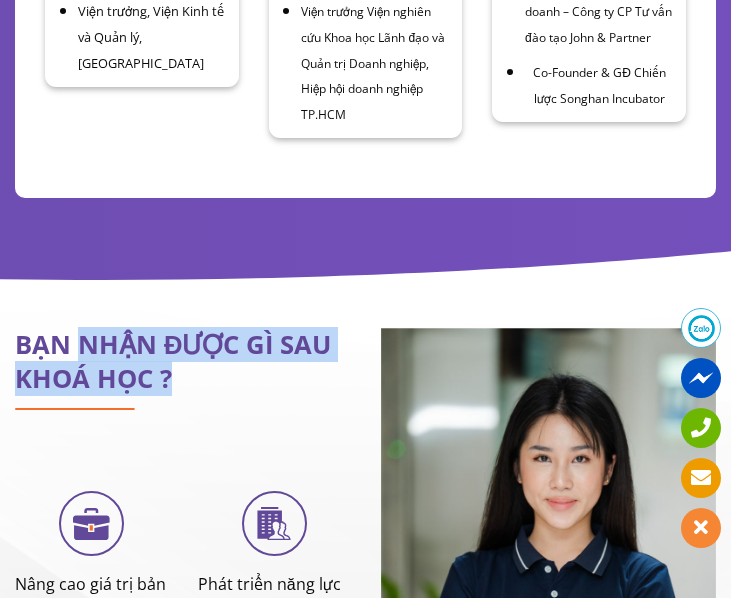 drag, startPoint x: 178, startPoint y: 195, endPoint x: 84, endPoint y: 160, distance: 100.304535 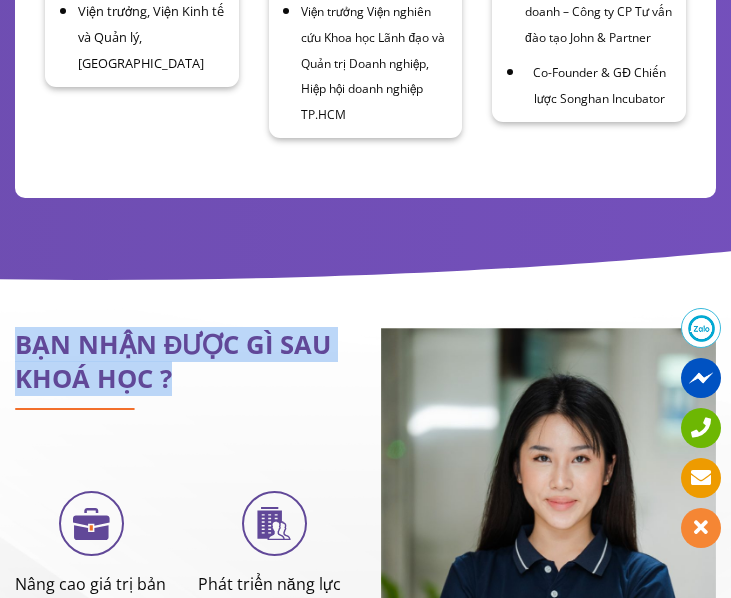 drag, startPoint x: 196, startPoint y: 198, endPoint x: 15, endPoint y: 161, distance: 184.74306 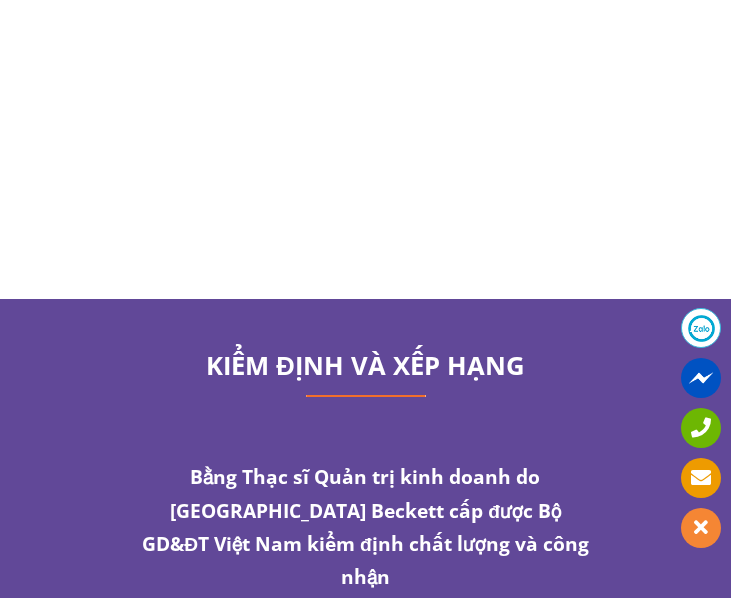 scroll, scrollTop: 12200, scrollLeft: 0, axis: vertical 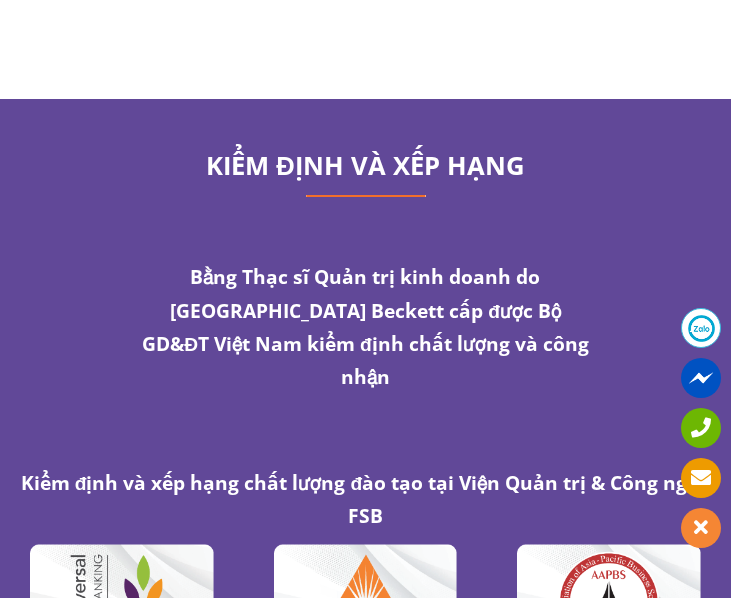 click at bounding box center [365, 449] 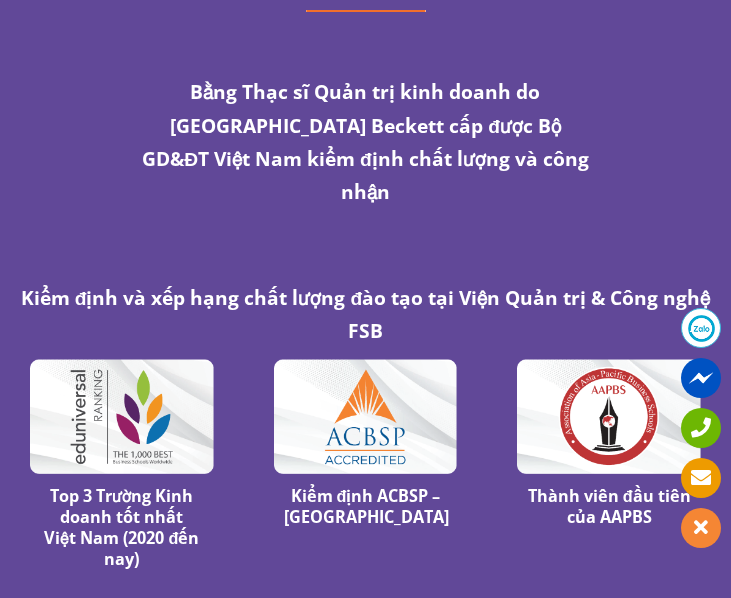 scroll, scrollTop: 12400, scrollLeft: 0, axis: vertical 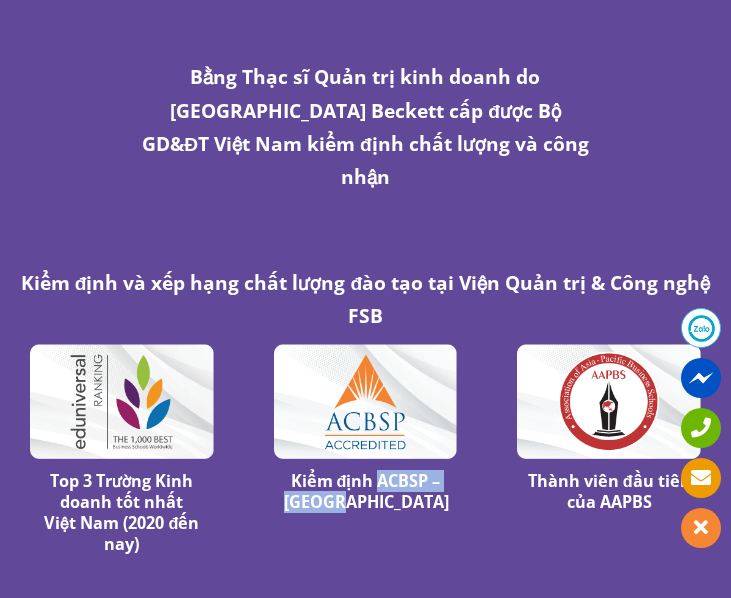 drag, startPoint x: 380, startPoint y: 235, endPoint x: 430, endPoint y: 261, distance: 56.35601 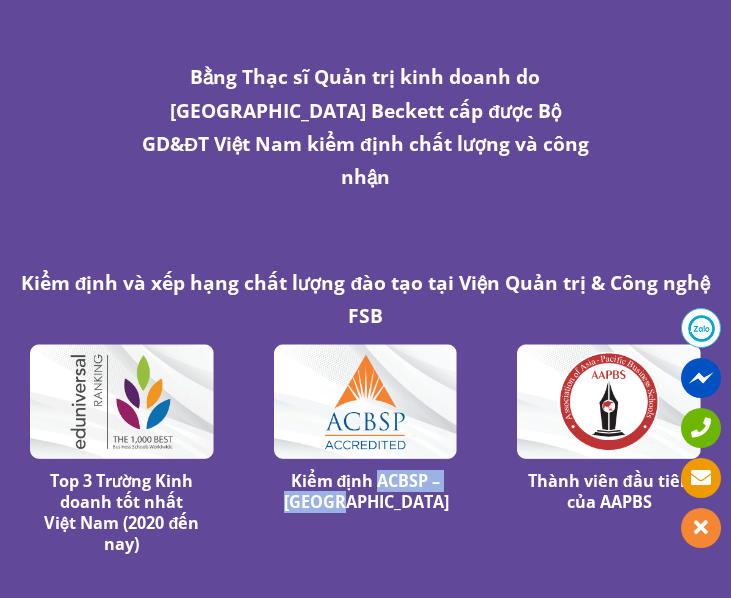 drag, startPoint x: 379, startPoint y: 236, endPoint x: 399, endPoint y: 273, distance: 42.059483 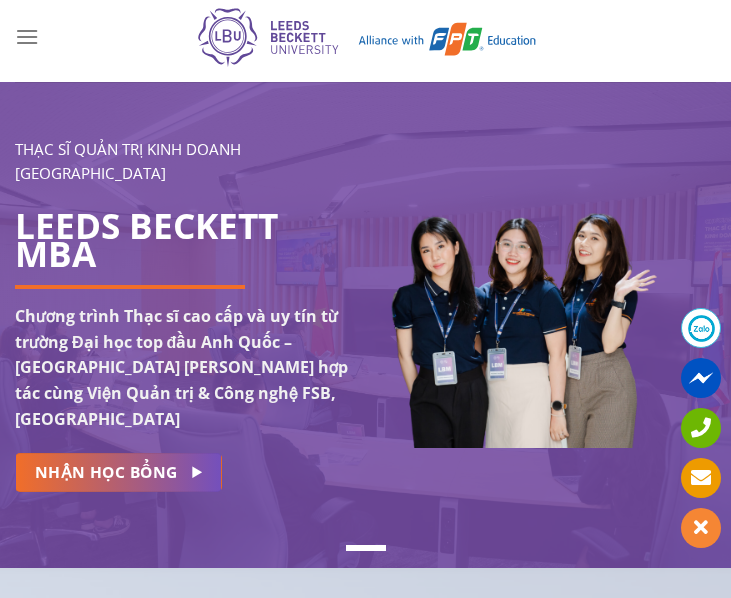 scroll, scrollTop: 0, scrollLeft: 0, axis: both 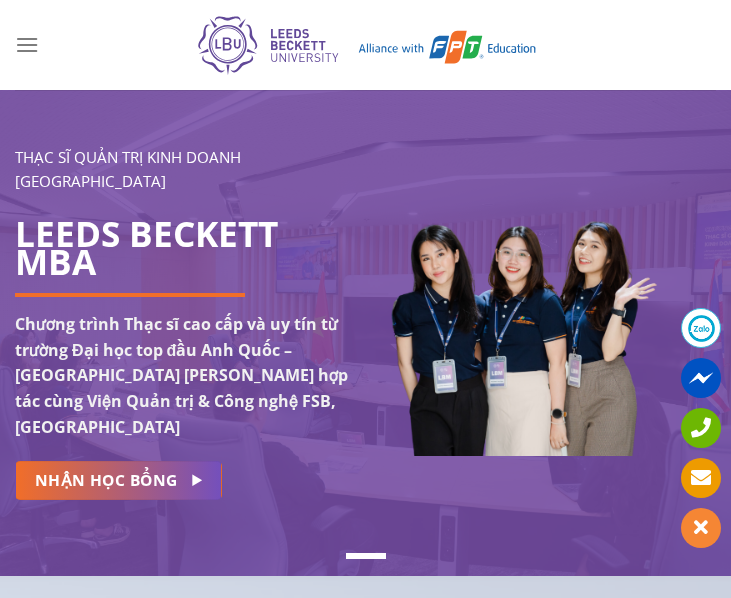click at bounding box center (365, 45) 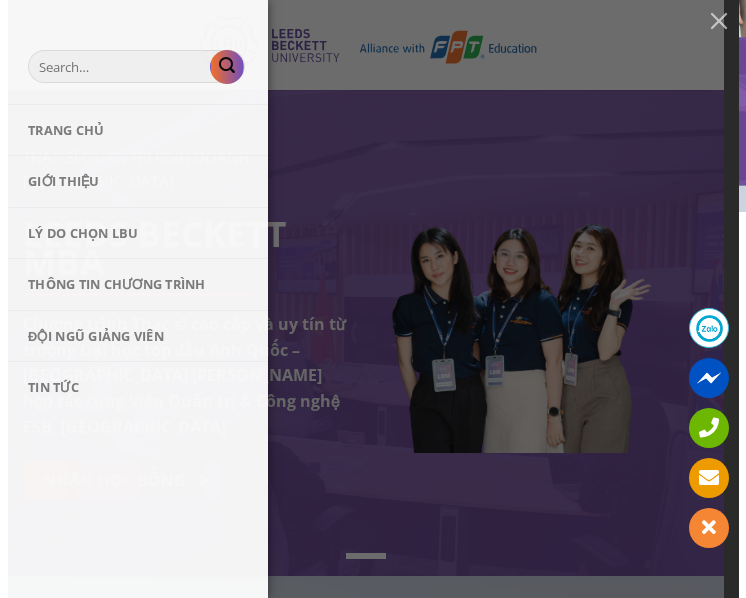 scroll, scrollTop: 0, scrollLeft: 0, axis: both 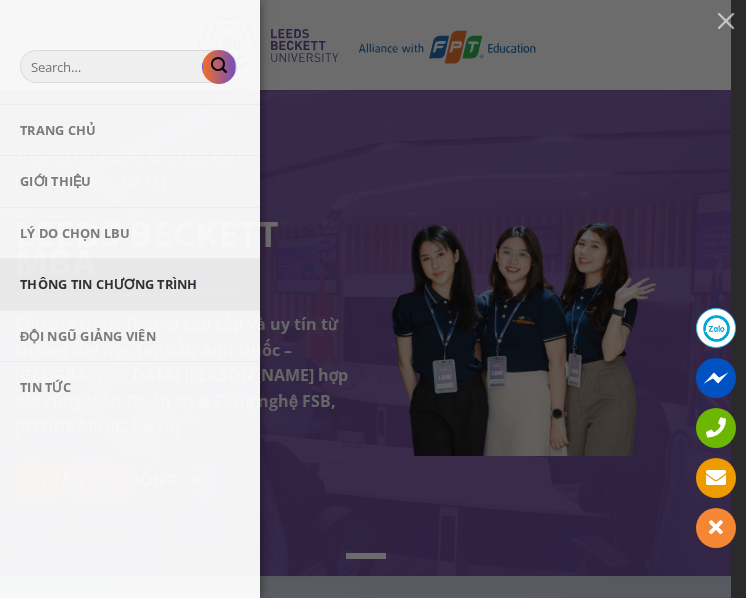 click on "Thông tin chương trình" at bounding box center (130, 284) 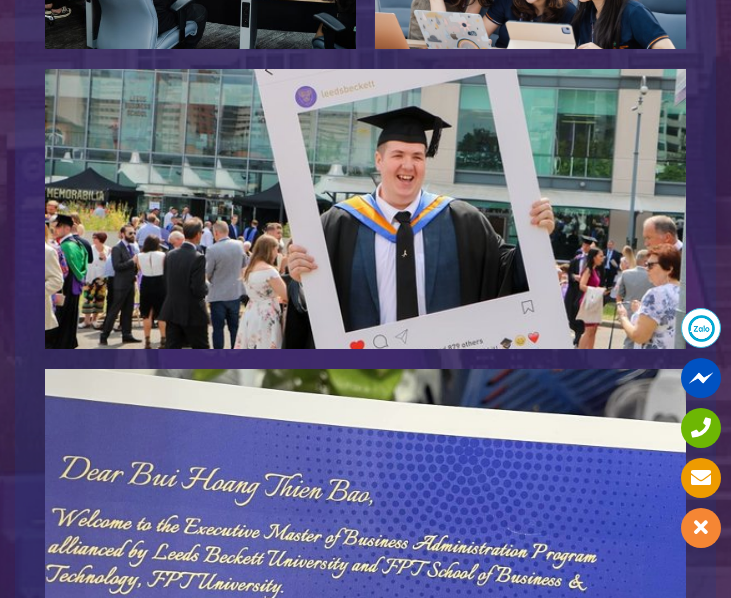 scroll, scrollTop: 6733, scrollLeft: 0, axis: vertical 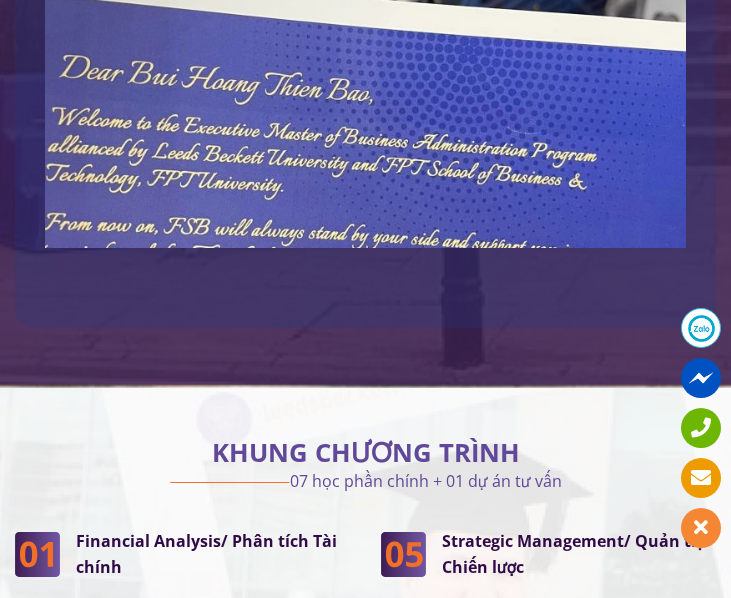 click on "KHUNG CHƯƠNG TRÌNH" at bounding box center [365, 452] 